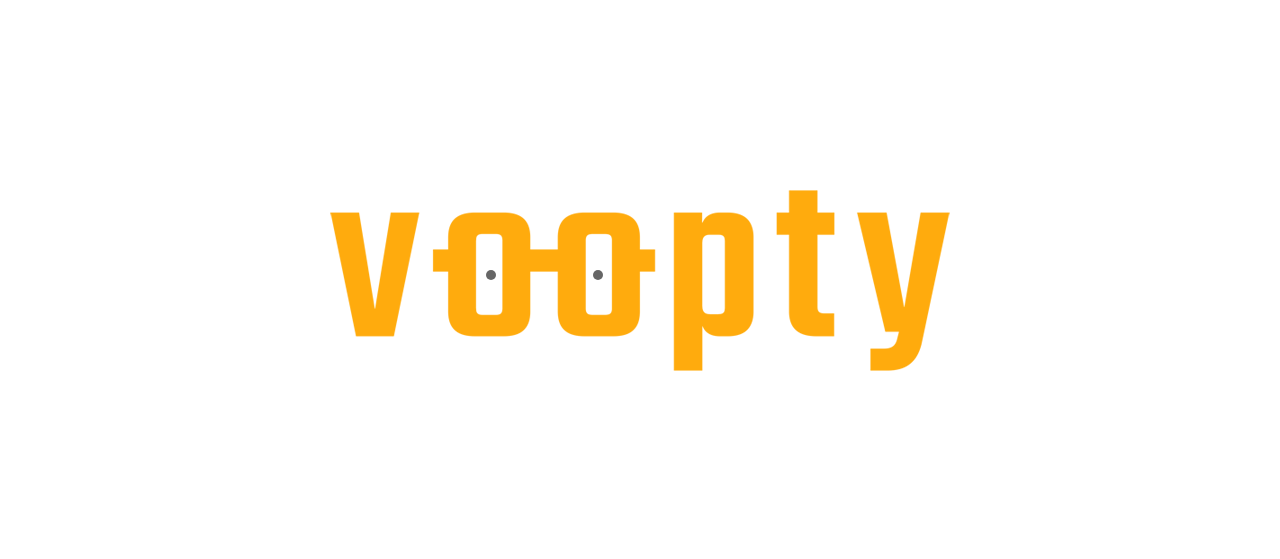 scroll, scrollTop: 0, scrollLeft: 0, axis: both 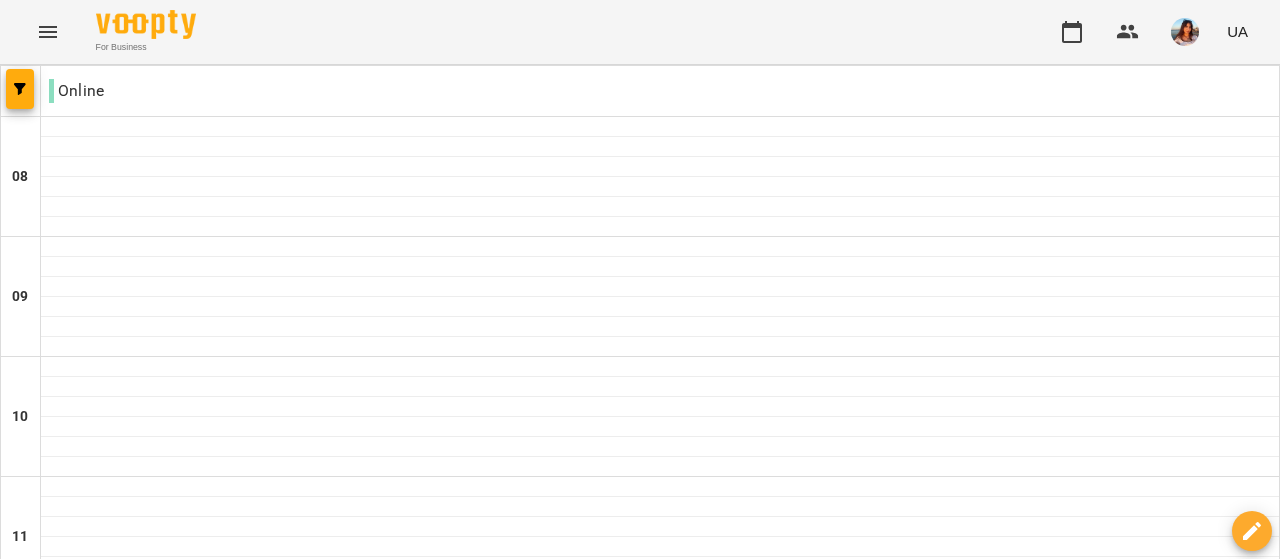 click on "2025 [8] Spanish Indiv 60 min" at bounding box center [660, 1044] 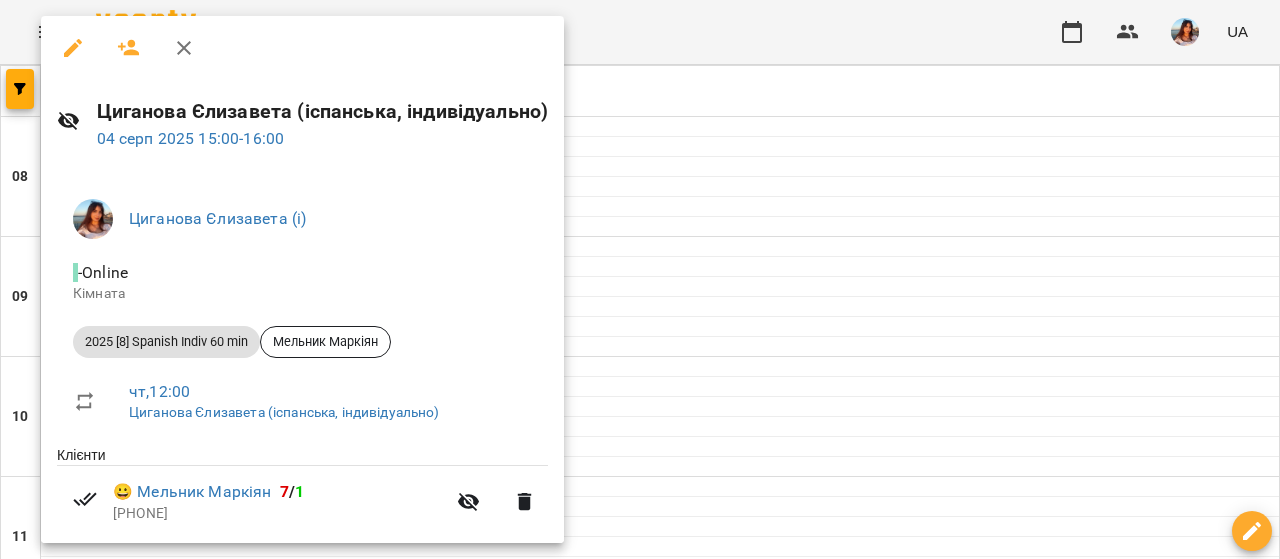 click at bounding box center (640, 279) 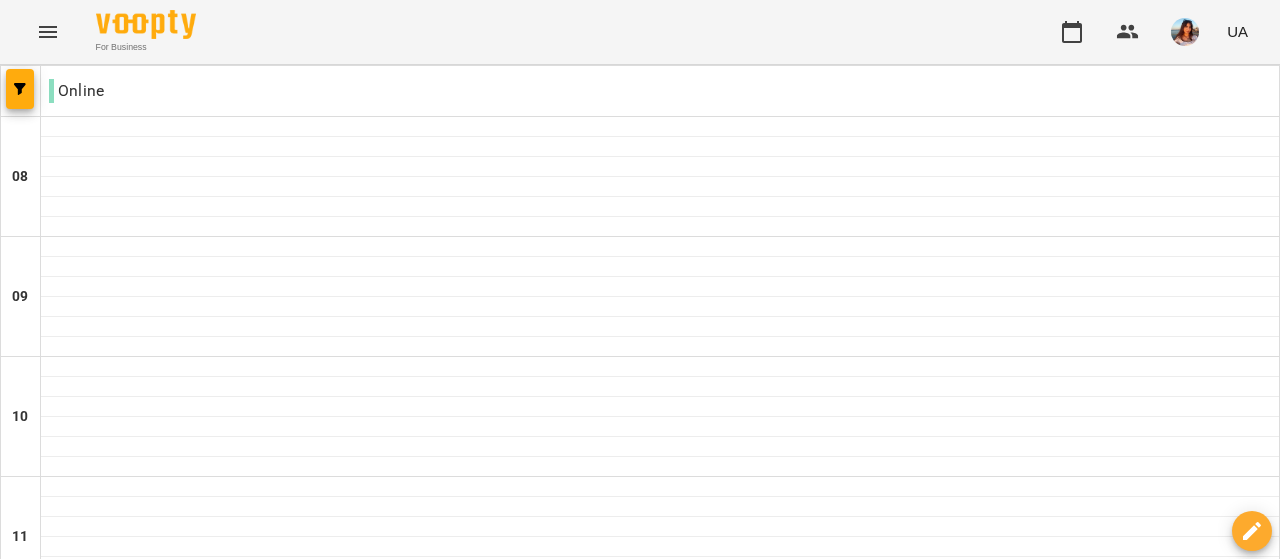 scroll, scrollTop: 1004, scrollLeft: 0, axis: vertical 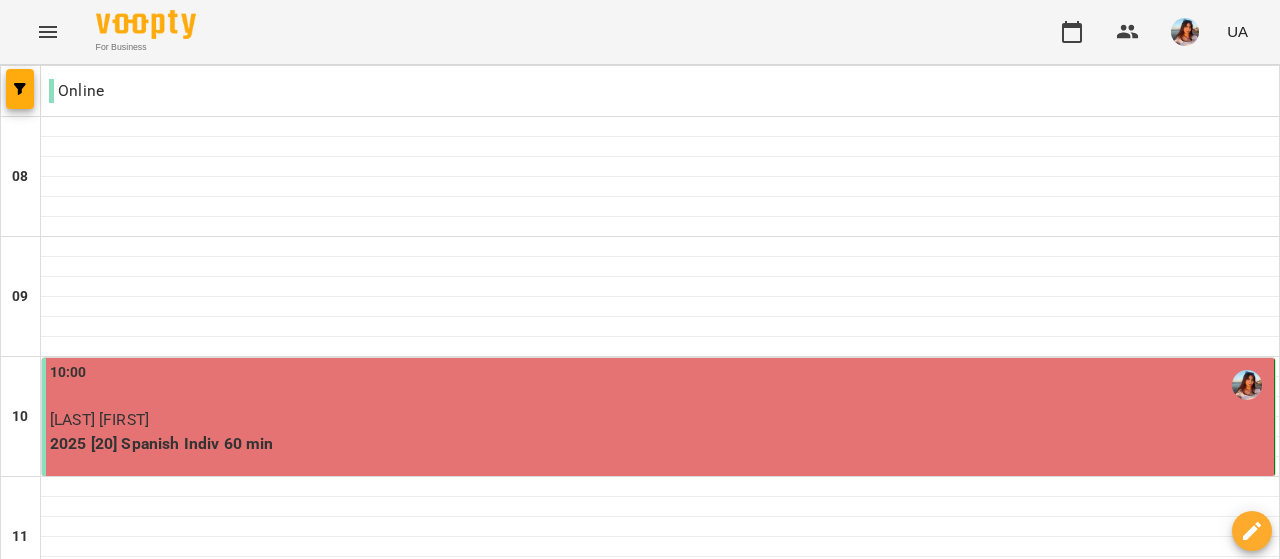 click at bounding box center [540, 2008] 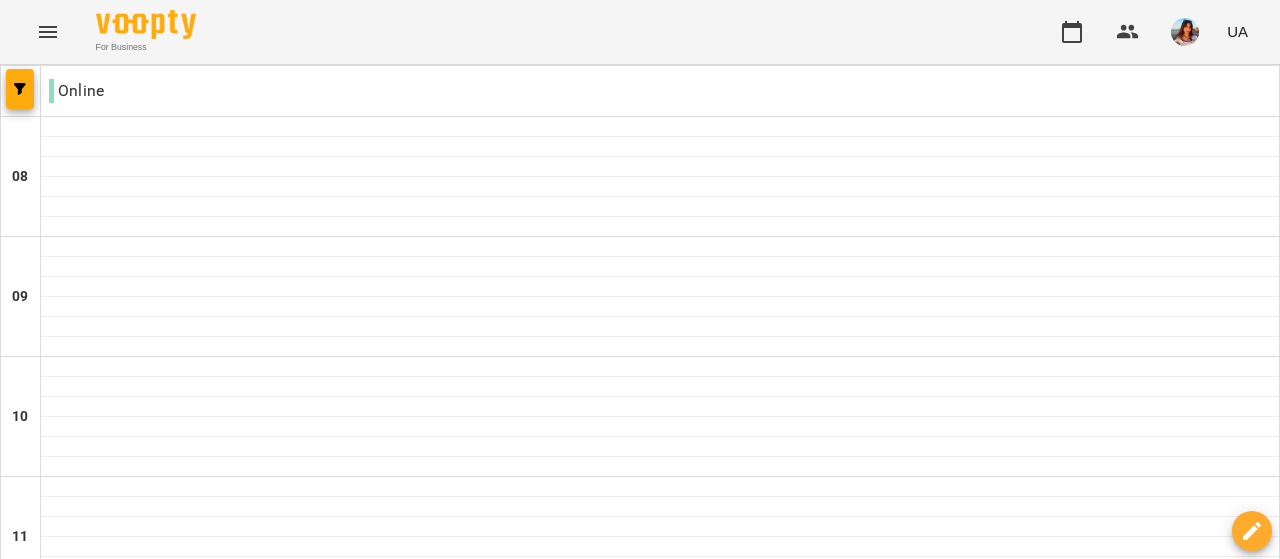 click on "25 лип" at bounding box center (719, 1962) 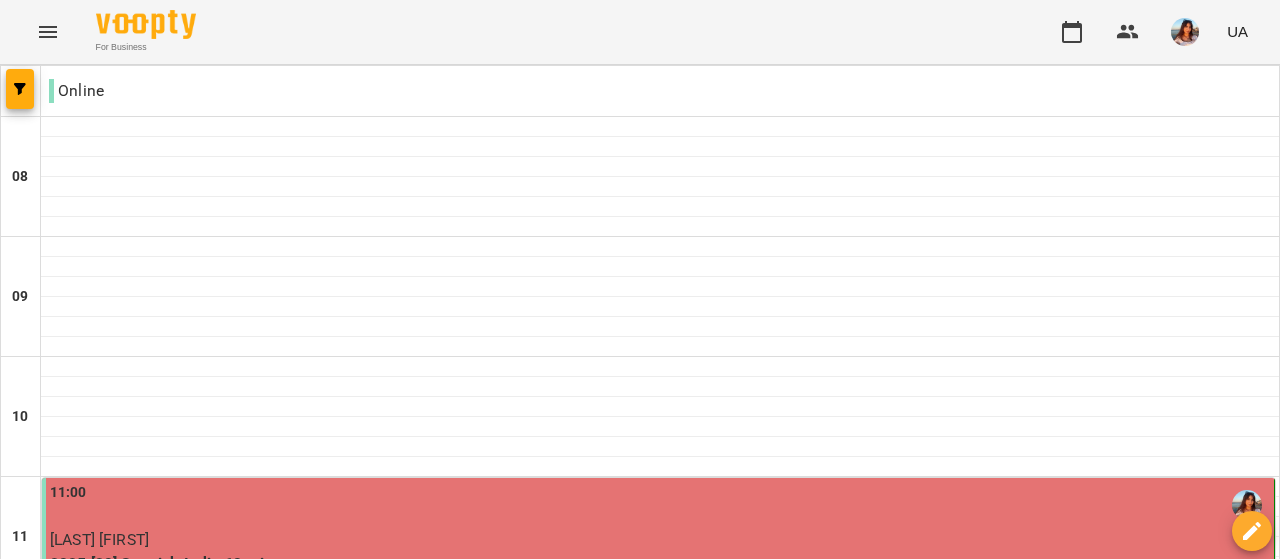 scroll, scrollTop: 1490, scrollLeft: 0, axis: vertical 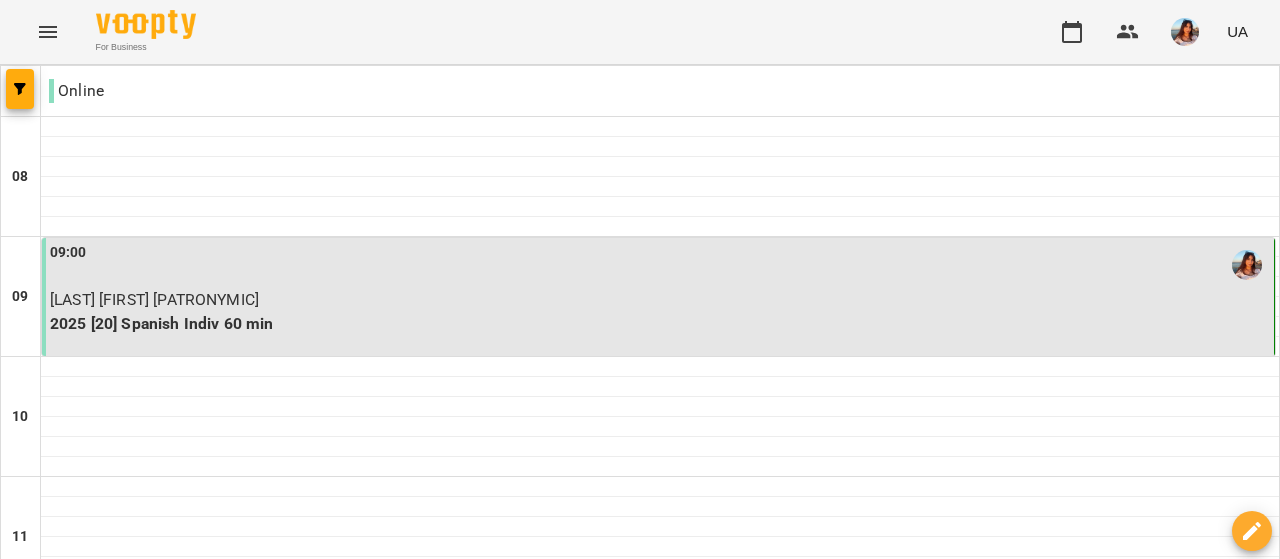 click on "ср" at bounding box center (561, 1943) 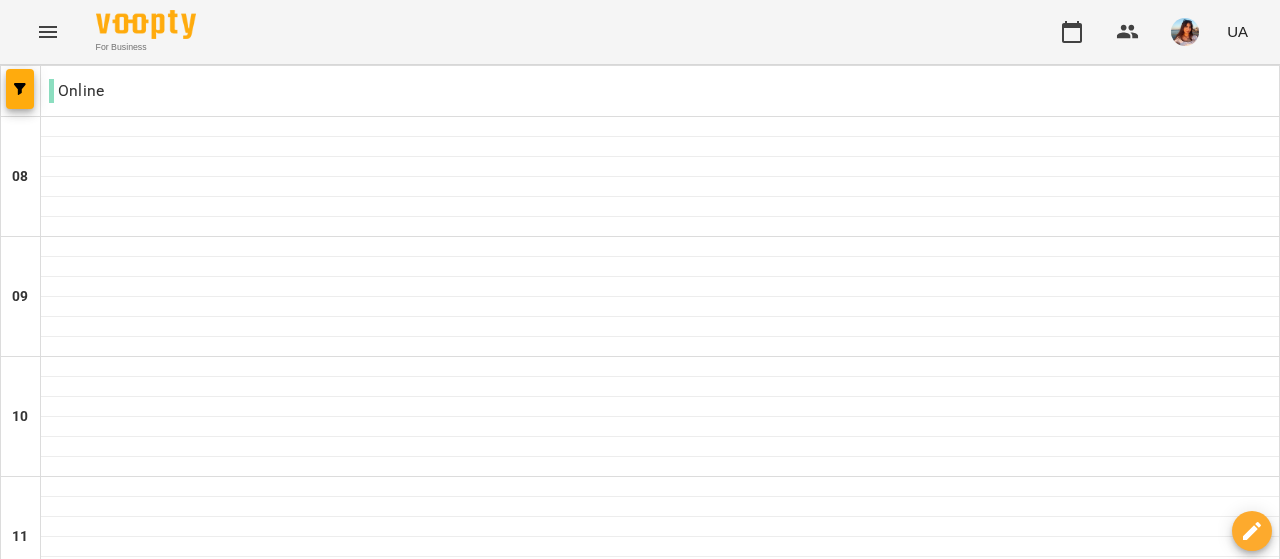 scroll, scrollTop: 838, scrollLeft: 0, axis: vertical 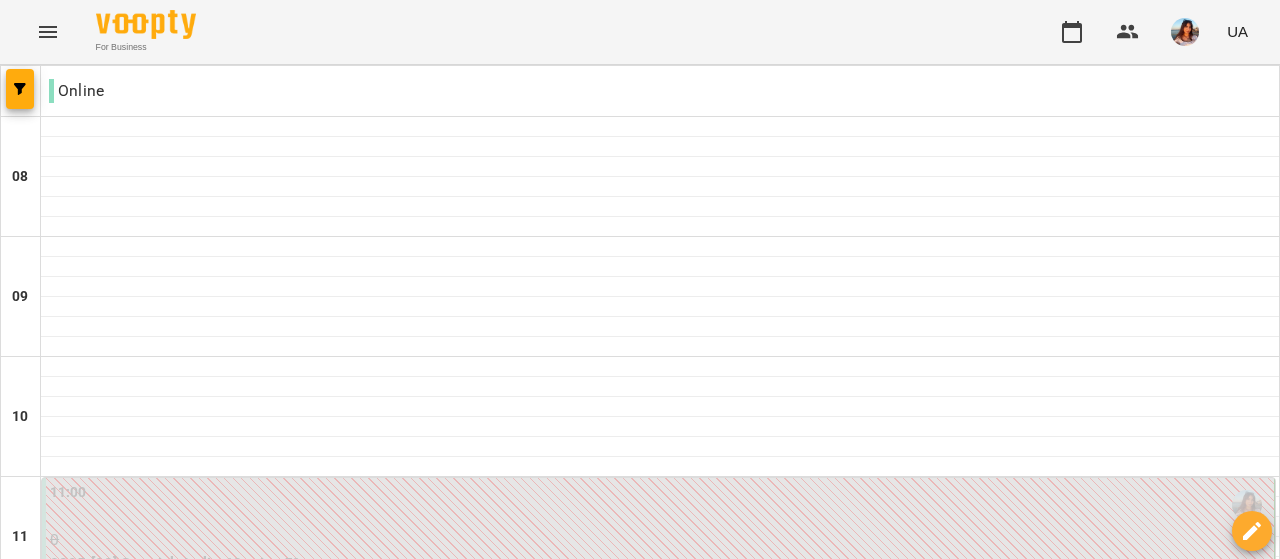 click on "чт" at bounding box center (729, 1943) 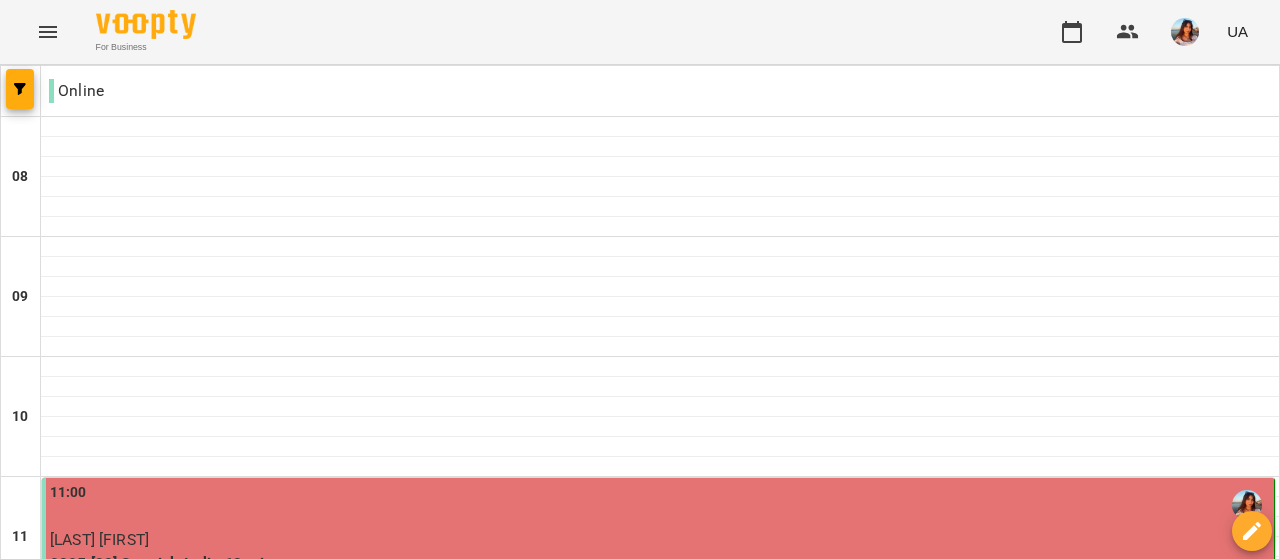 scroll, scrollTop: 931, scrollLeft: 0, axis: vertical 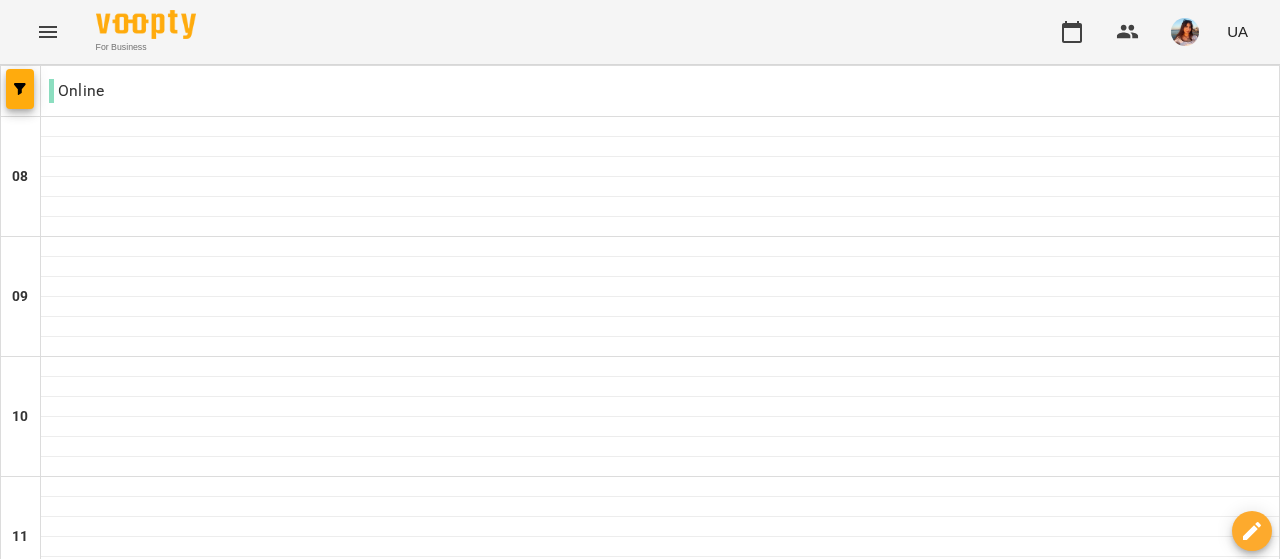 click at bounding box center (739, 2008) 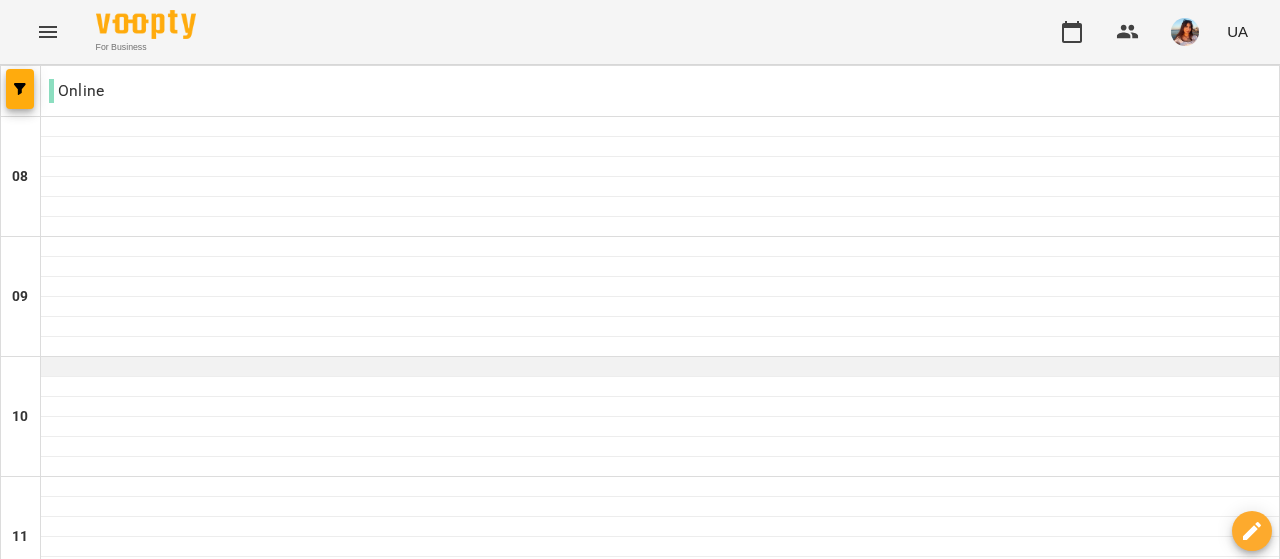 scroll, scrollTop: 469, scrollLeft: 0, axis: vertical 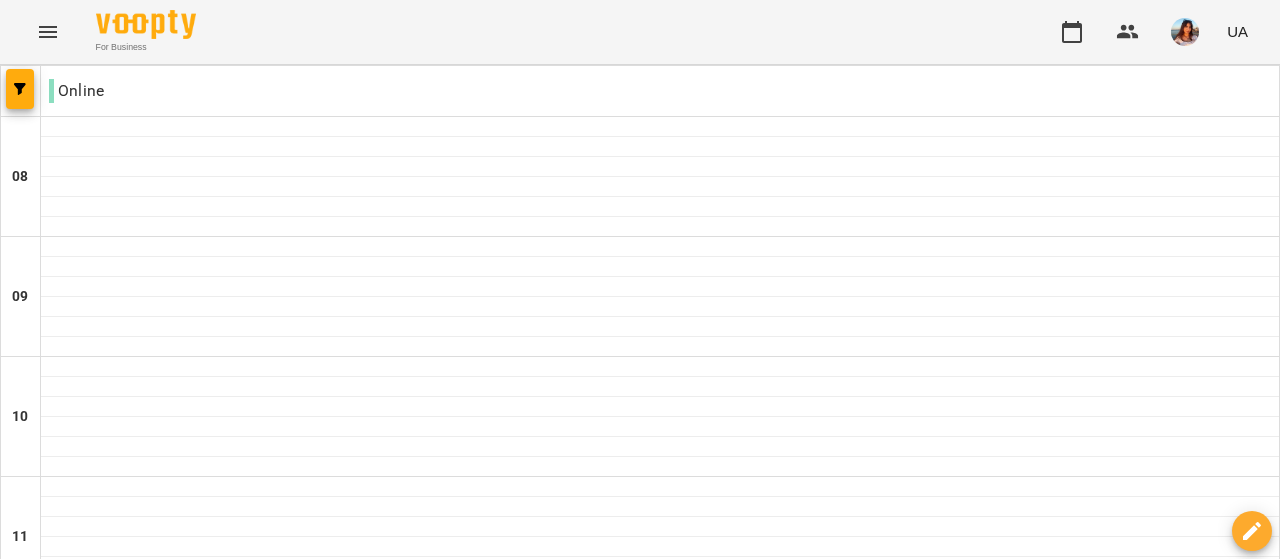 click at bounding box center [739, 2008] 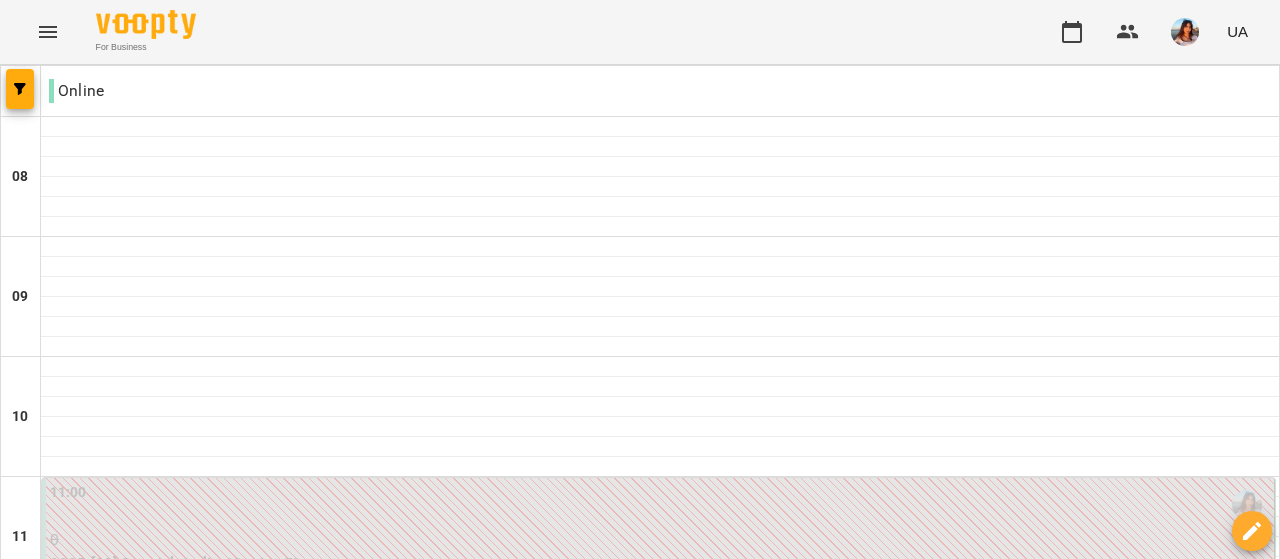 click at bounding box center [540, 2008] 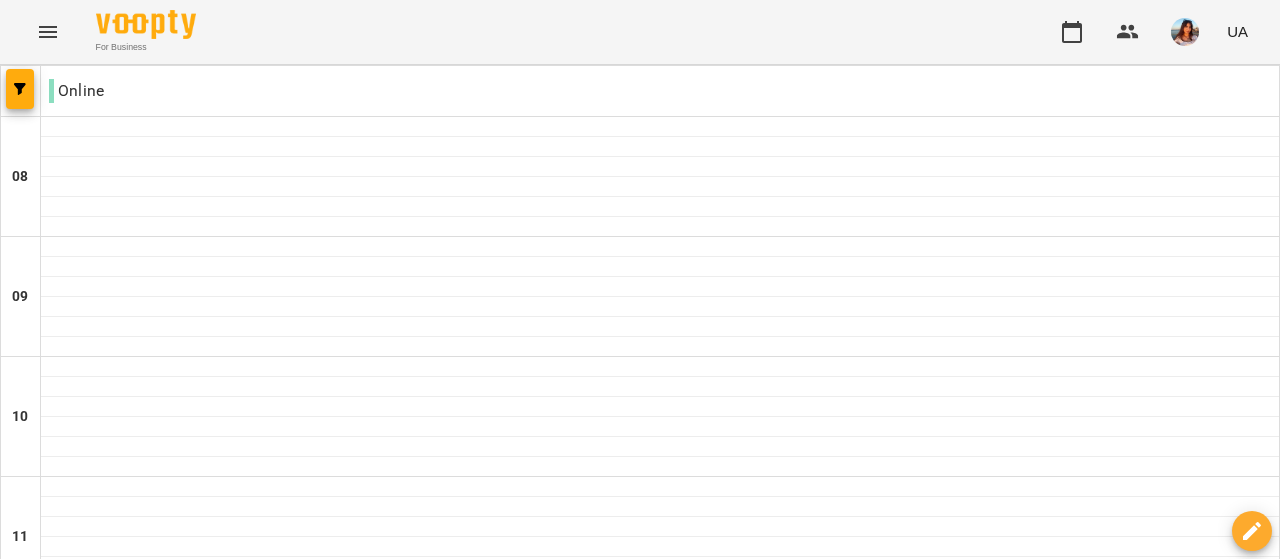 click at bounding box center (540, 2008) 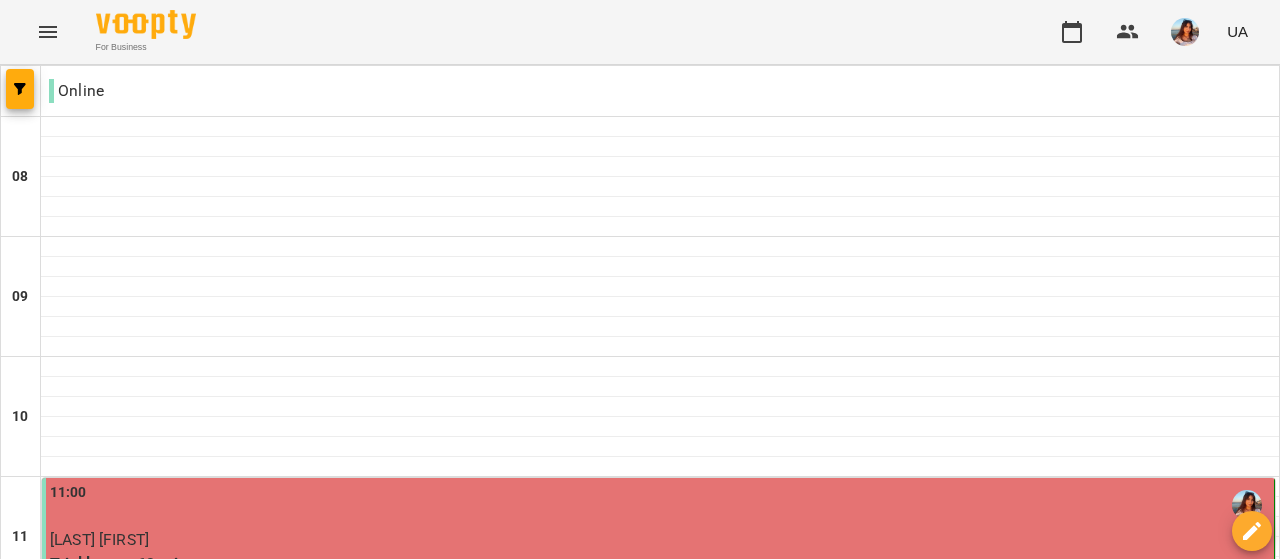 click at bounding box center [739, 2008] 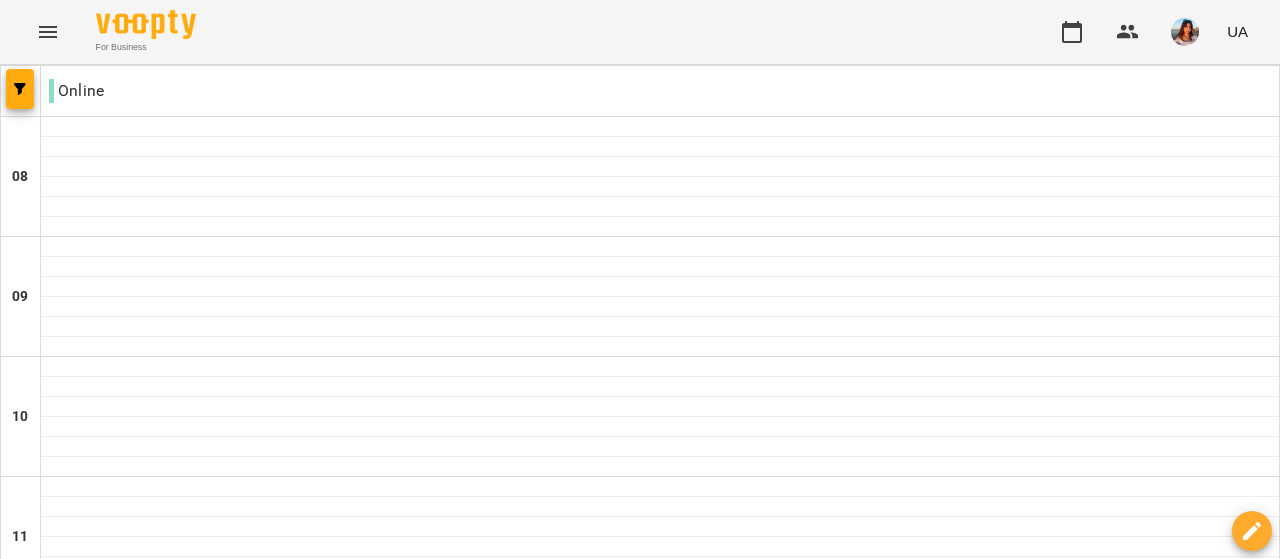 click at bounding box center [739, 2008] 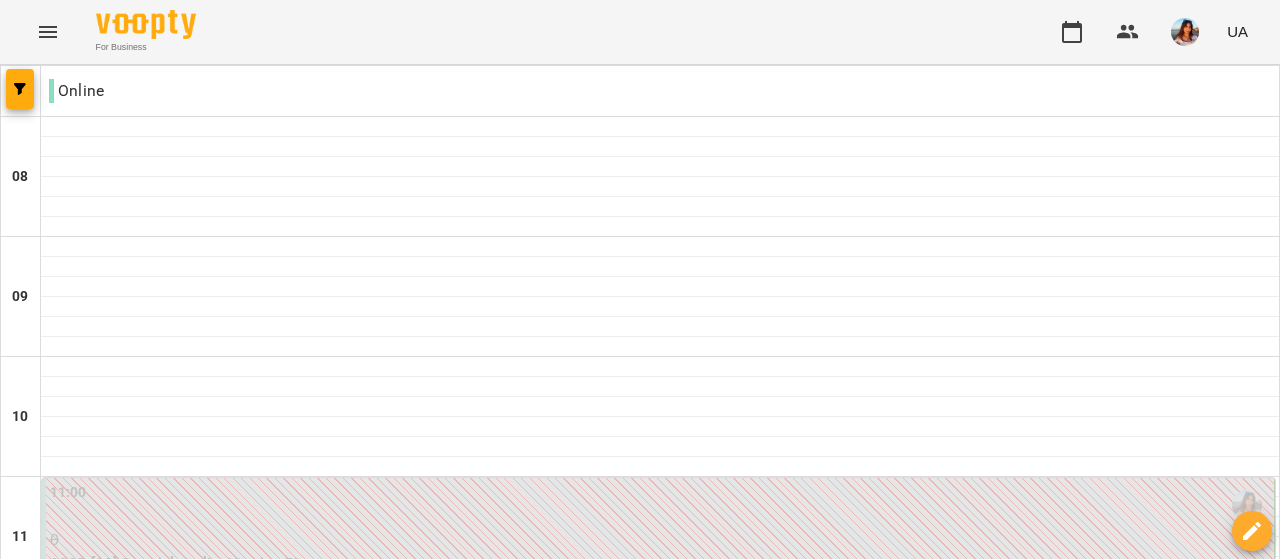 click on "вт" at bounding box center (390, 1943) 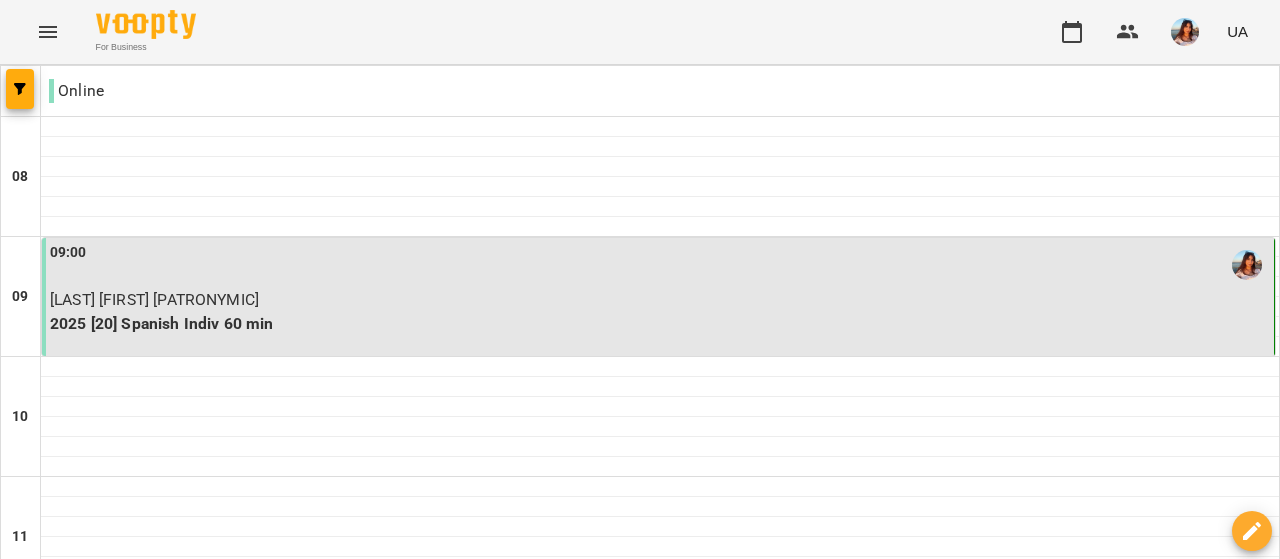 scroll, scrollTop: 531, scrollLeft: 0, axis: vertical 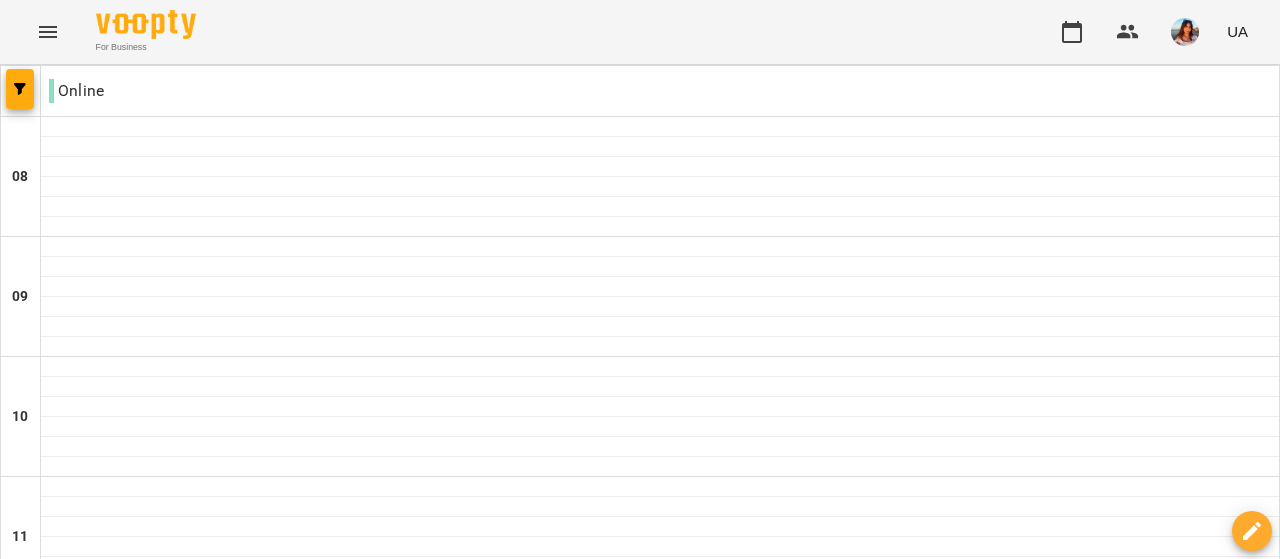 click on "чт" at bounding box center [730, 1943] 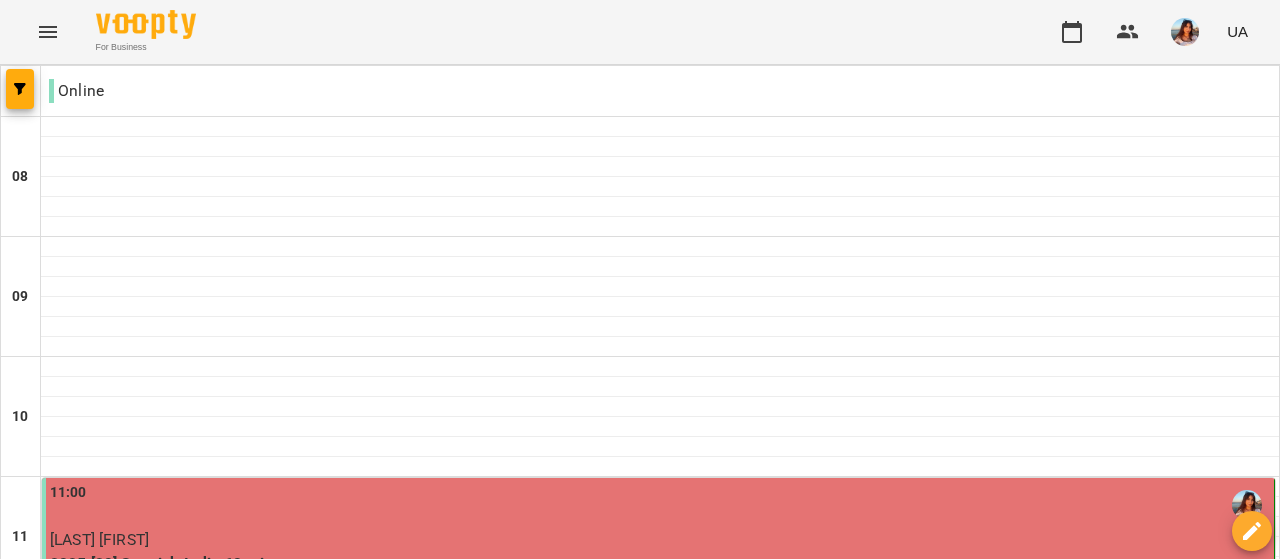 scroll, scrollTop: 1286, scrollLeft: 0, axis: vertical 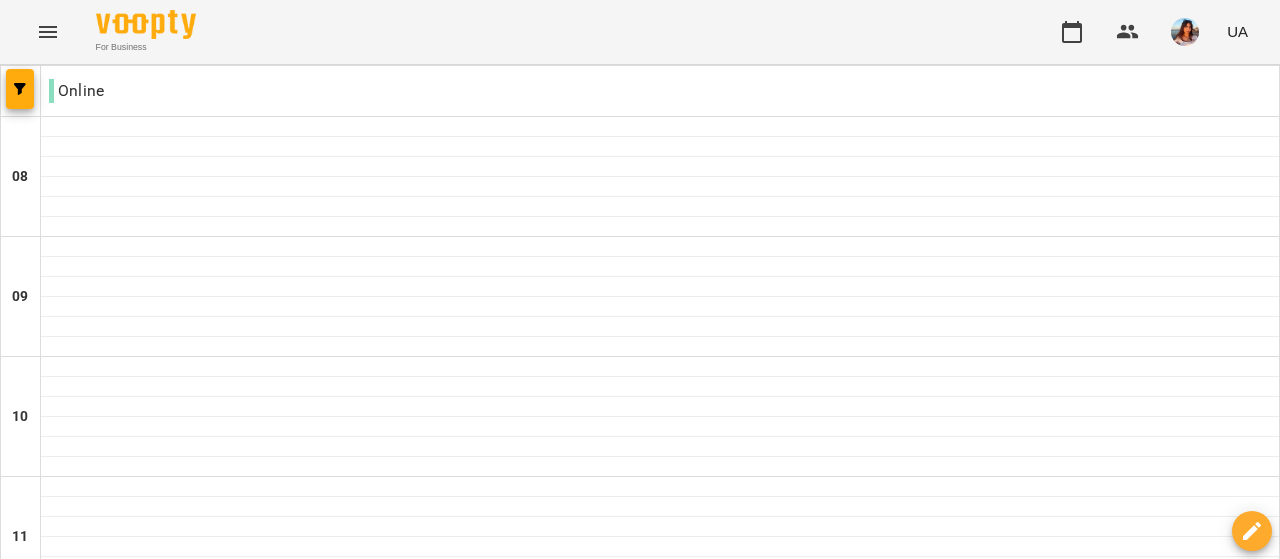click at bounding box center [739, 2008] 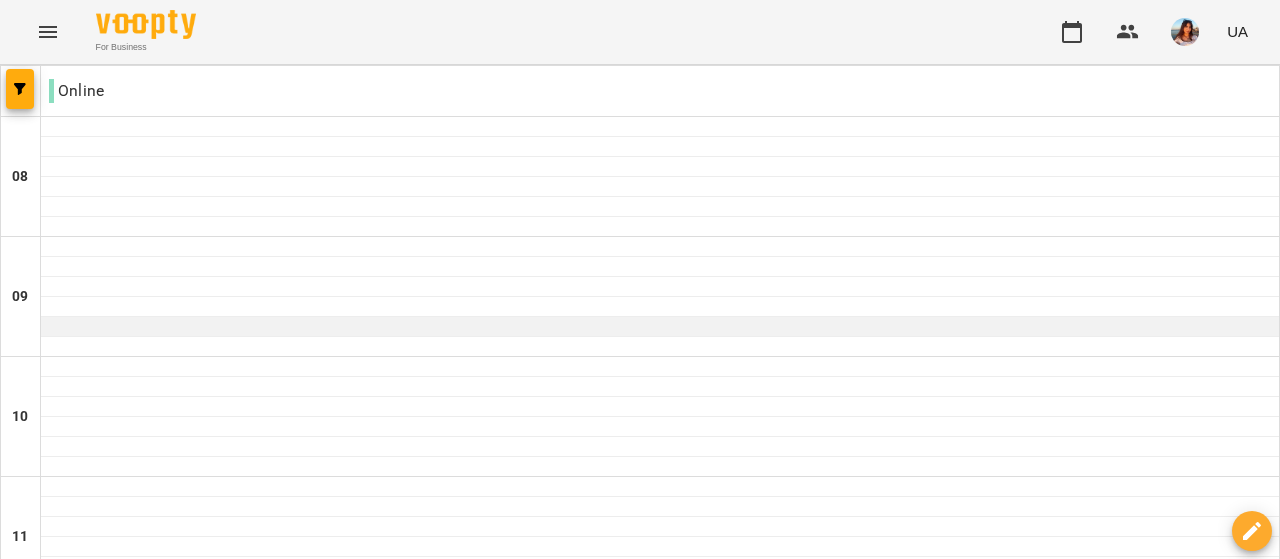 scroll, scrollTop: 720, scrollLeft: 0, axis: vertical 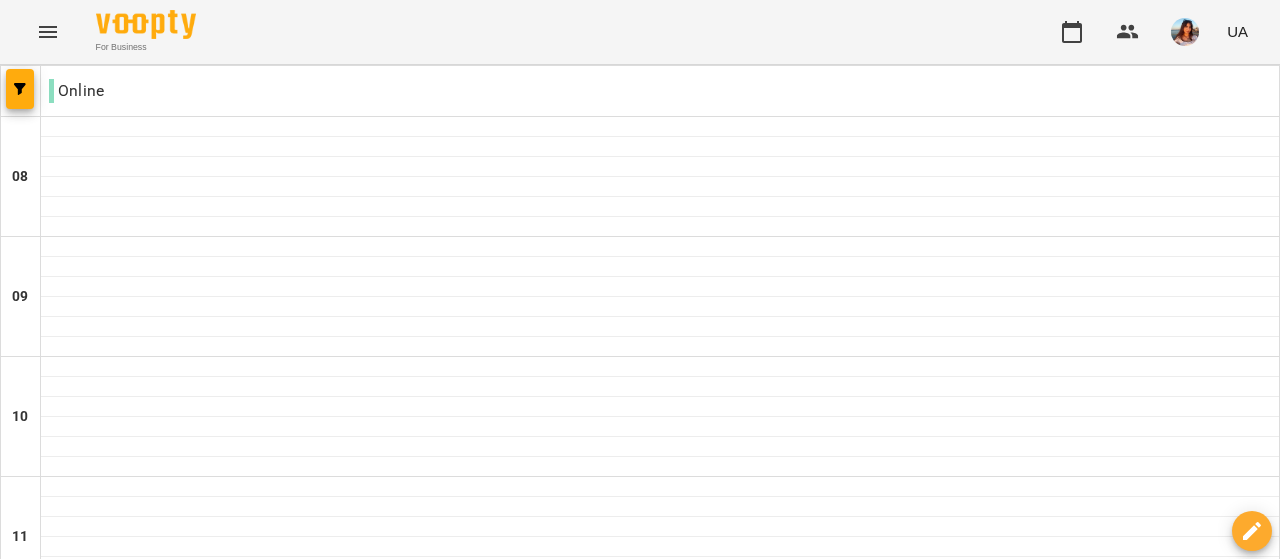 click on "вт" at bounding box center [388, 1943] 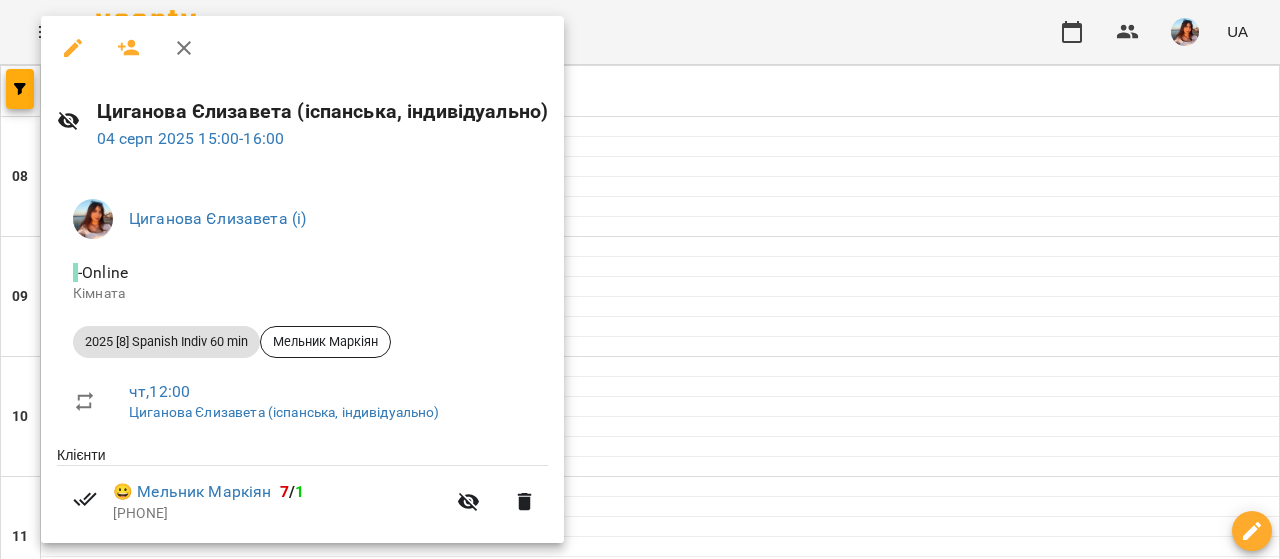 click at bounding box center [640, 279] 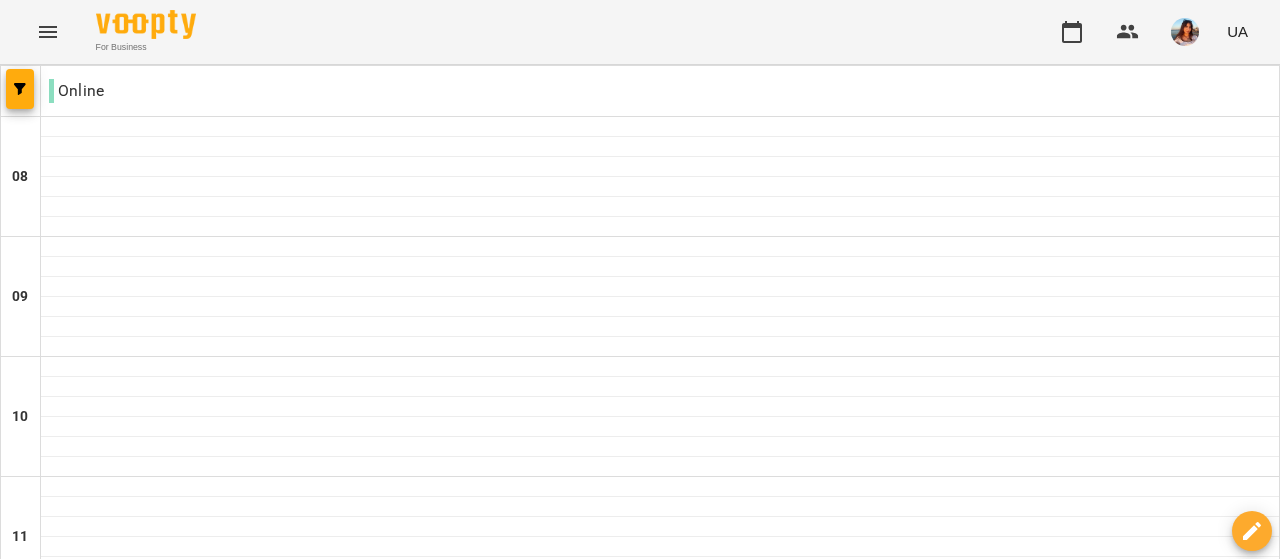 scroll, scrollTop: 1144, scrollLeft: 0, axis: vertical 